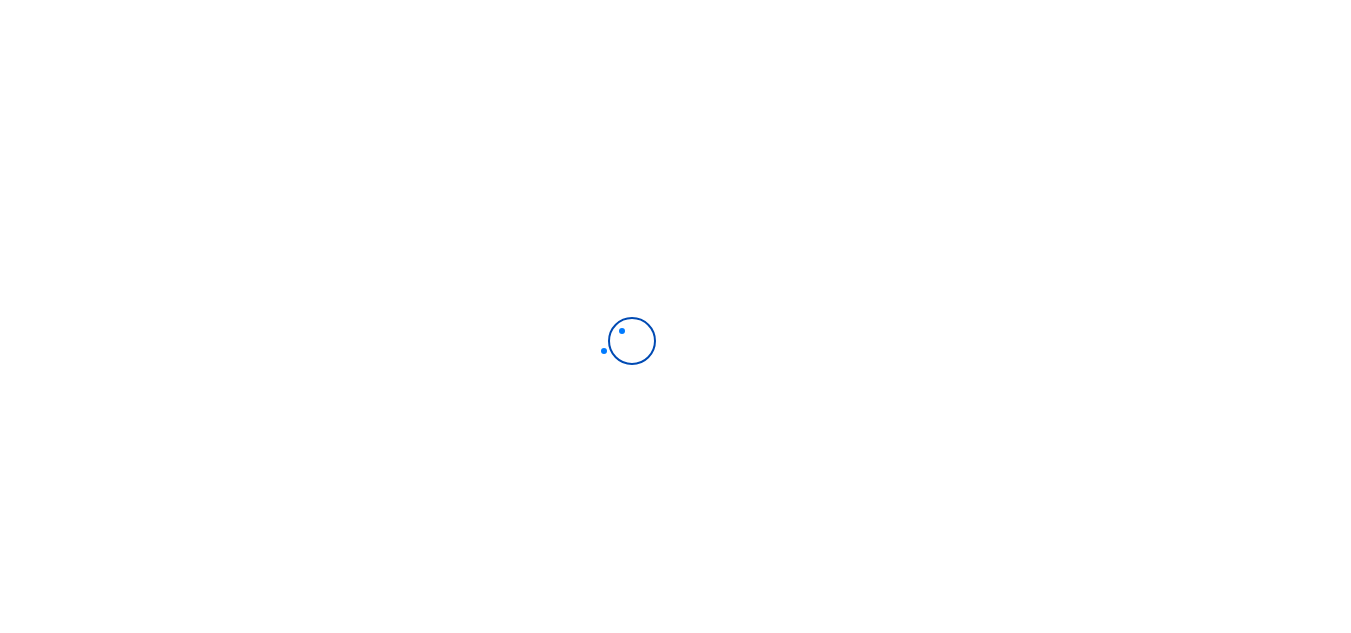 scroll, scrollTop: 0, scrollLeft: 0, axis: both 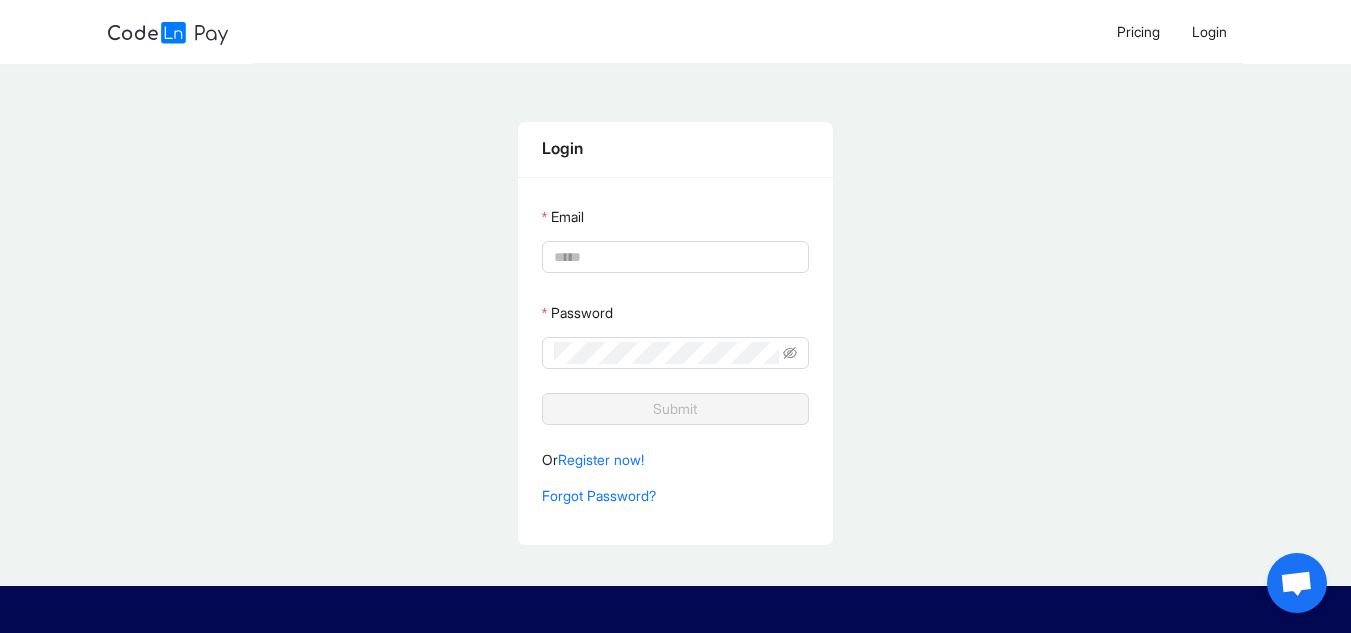 type on "**********" 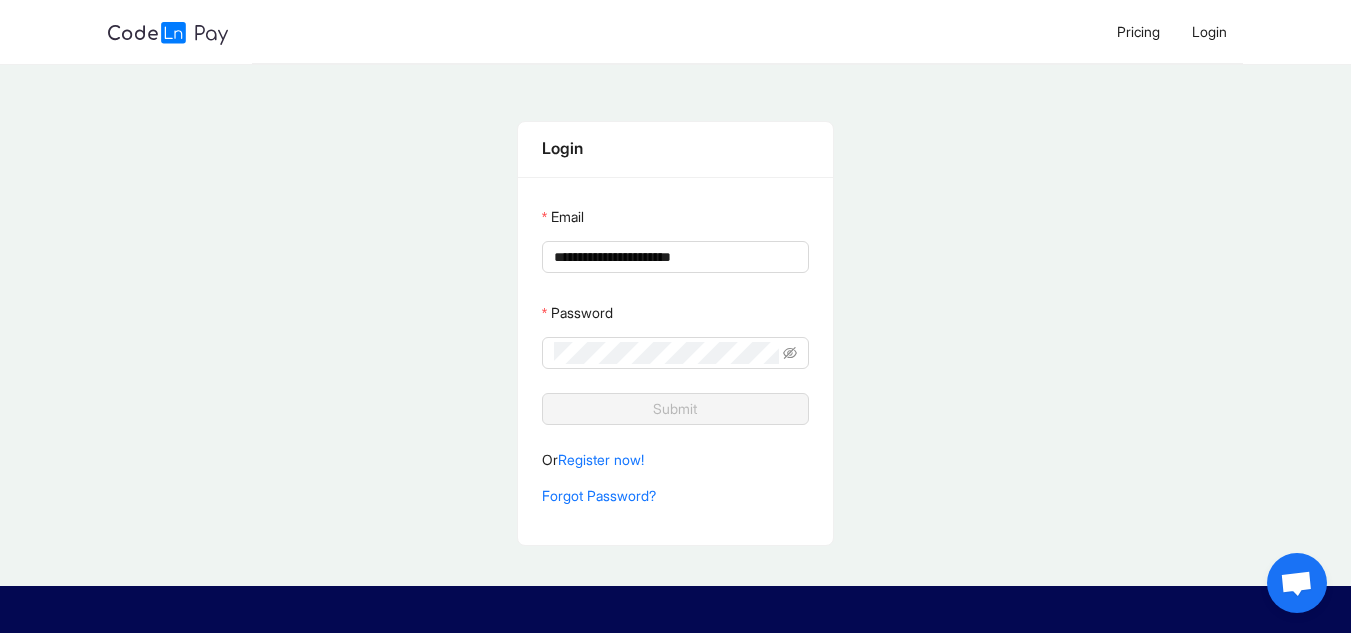 click on "**********" at bounding box center (673, 257) 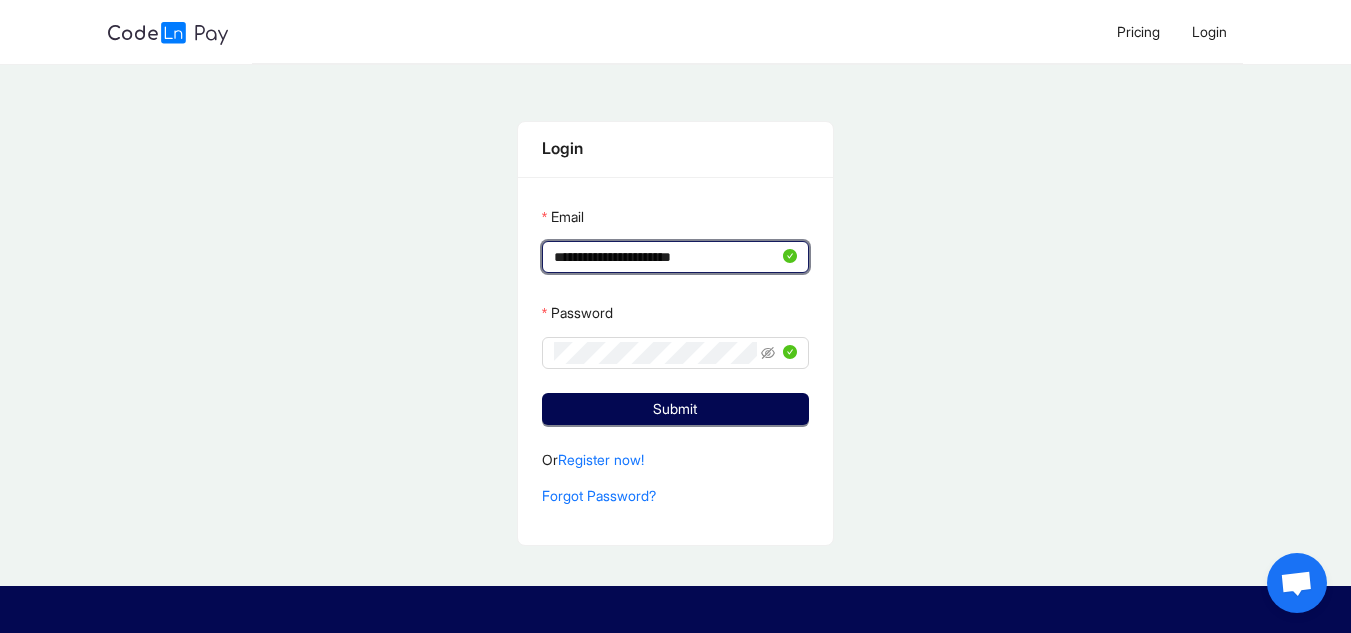 click on "Password" 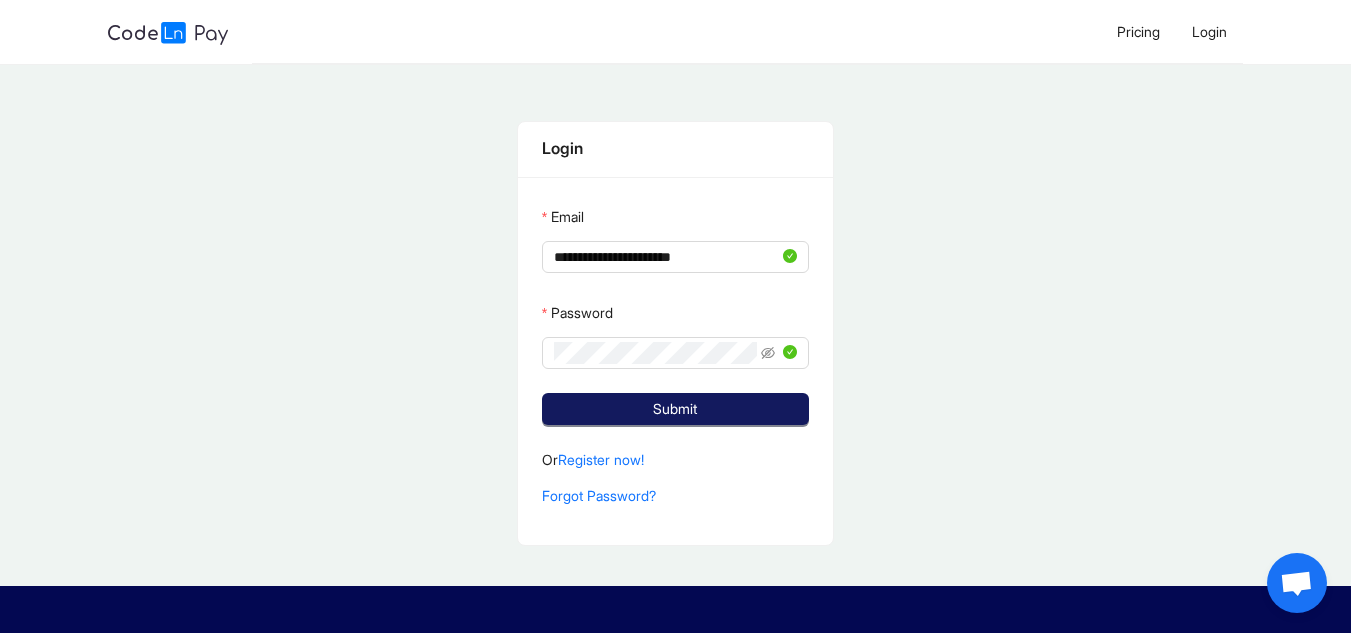 click on "Submit" 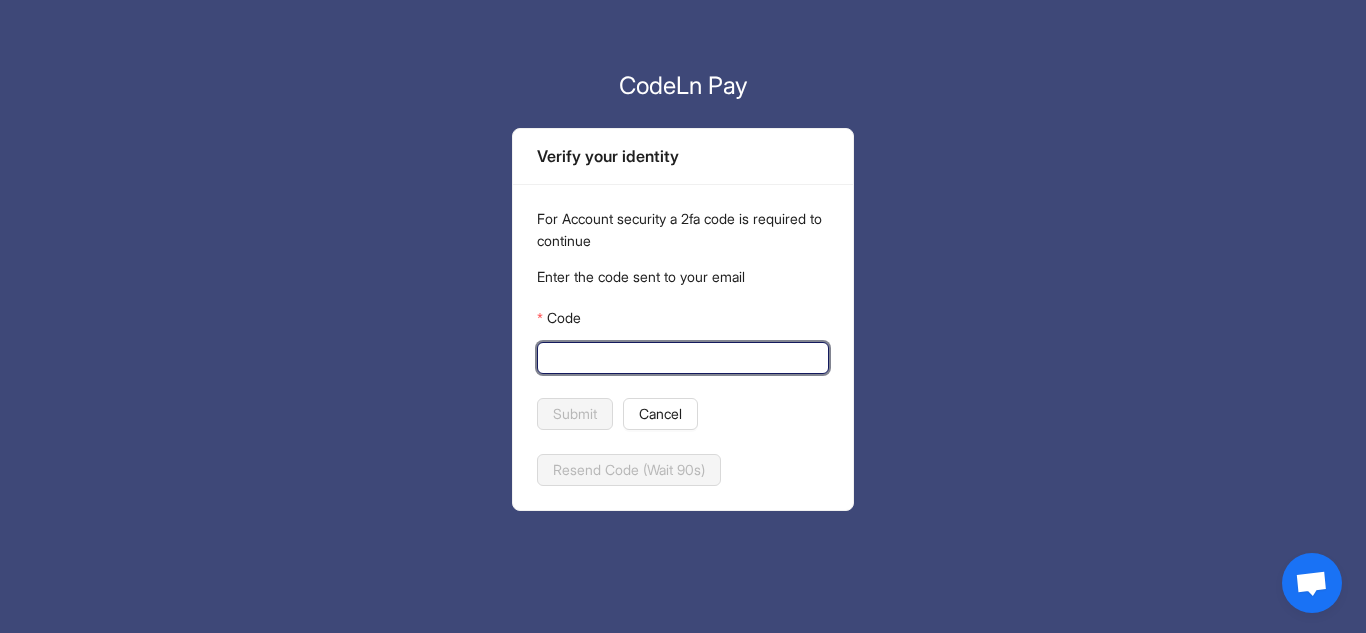 click on "Code" at bounding box center [681, 358] 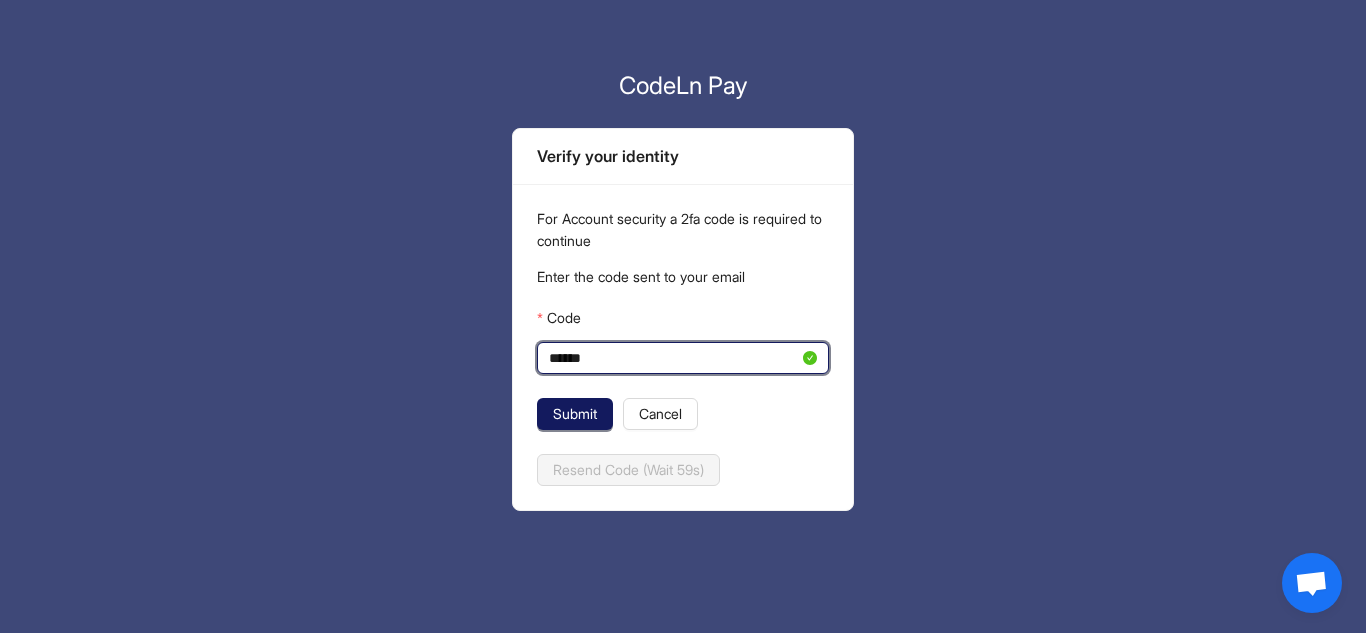 type on "******" 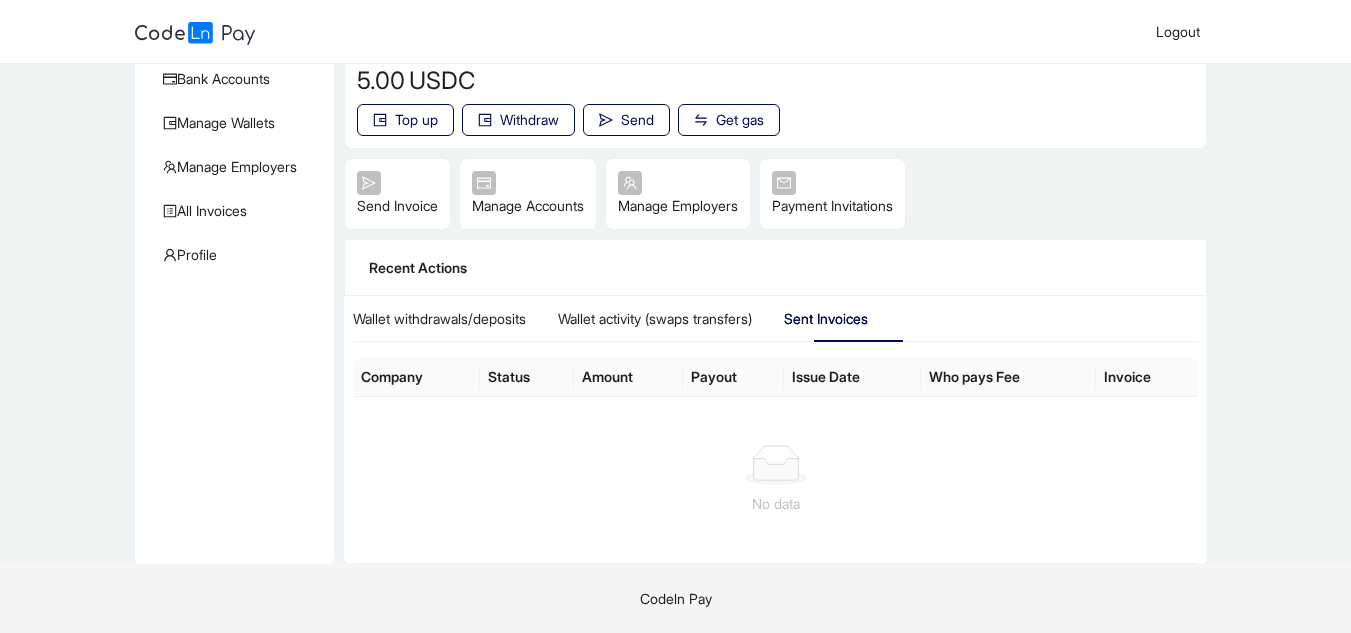 scroll, scrollTop: 0, scrollLeft: 0, axis: both 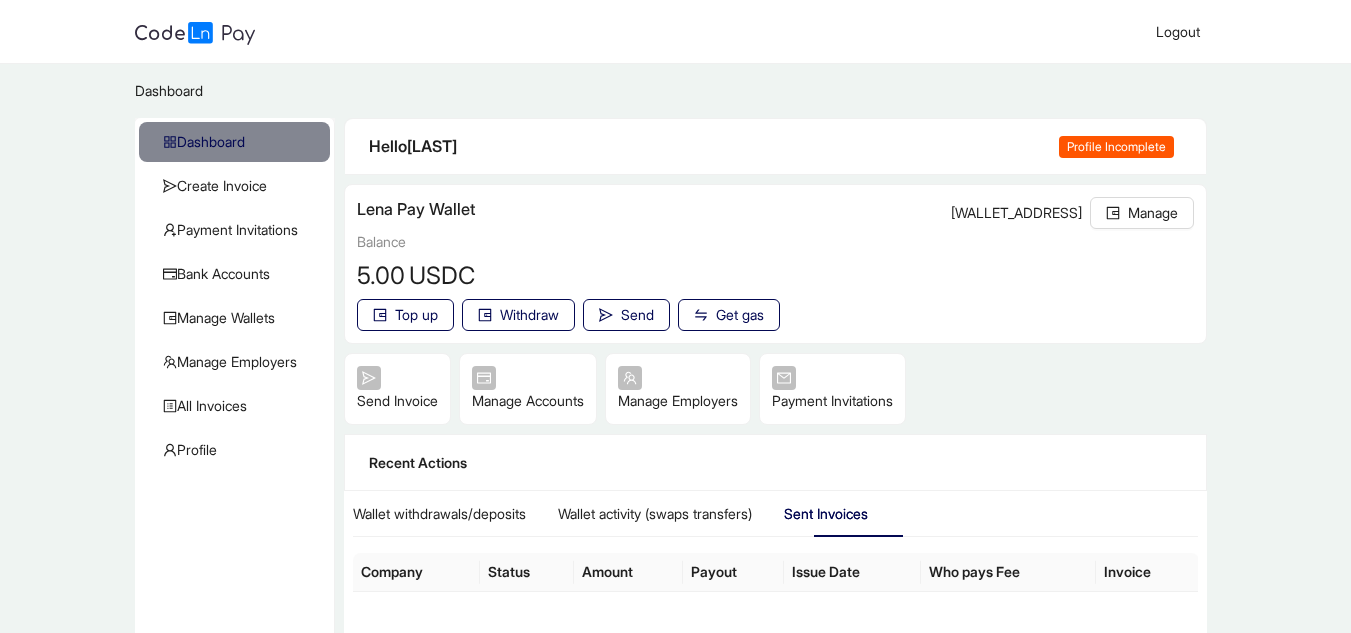 click on "Profile Incomplete" at bounding box center [1116, 147] 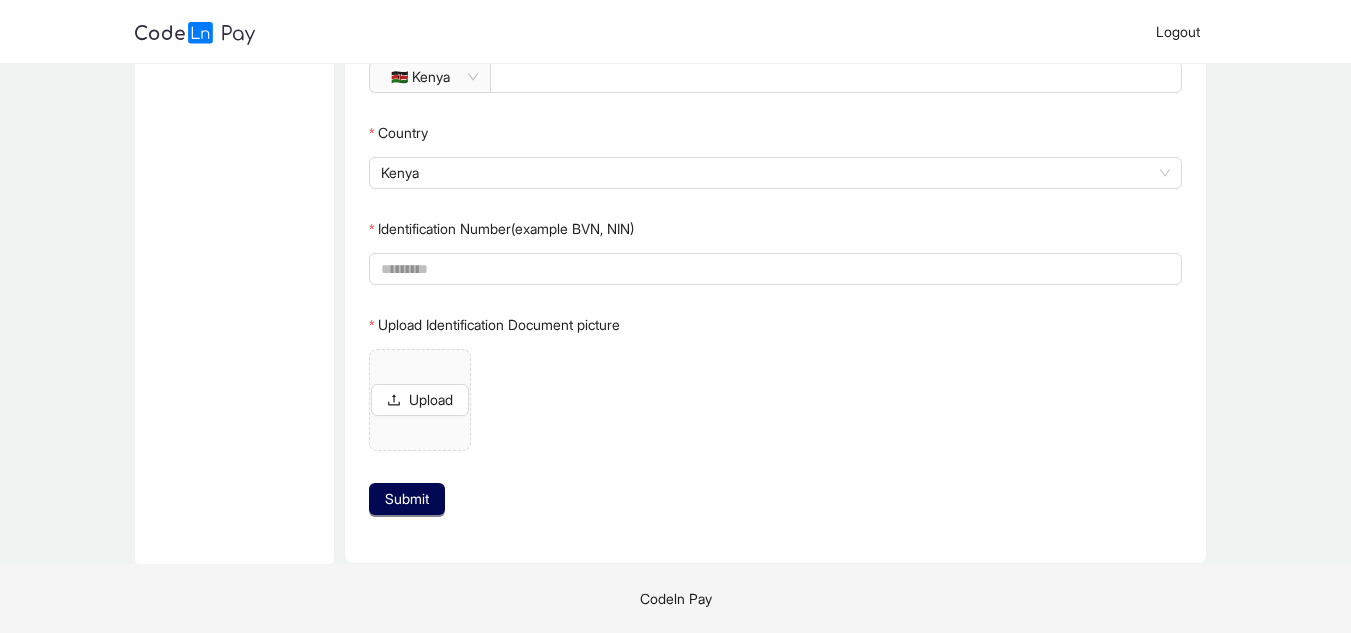 scroll, scrollTop: 0, scrollLeft: 0, axis: both 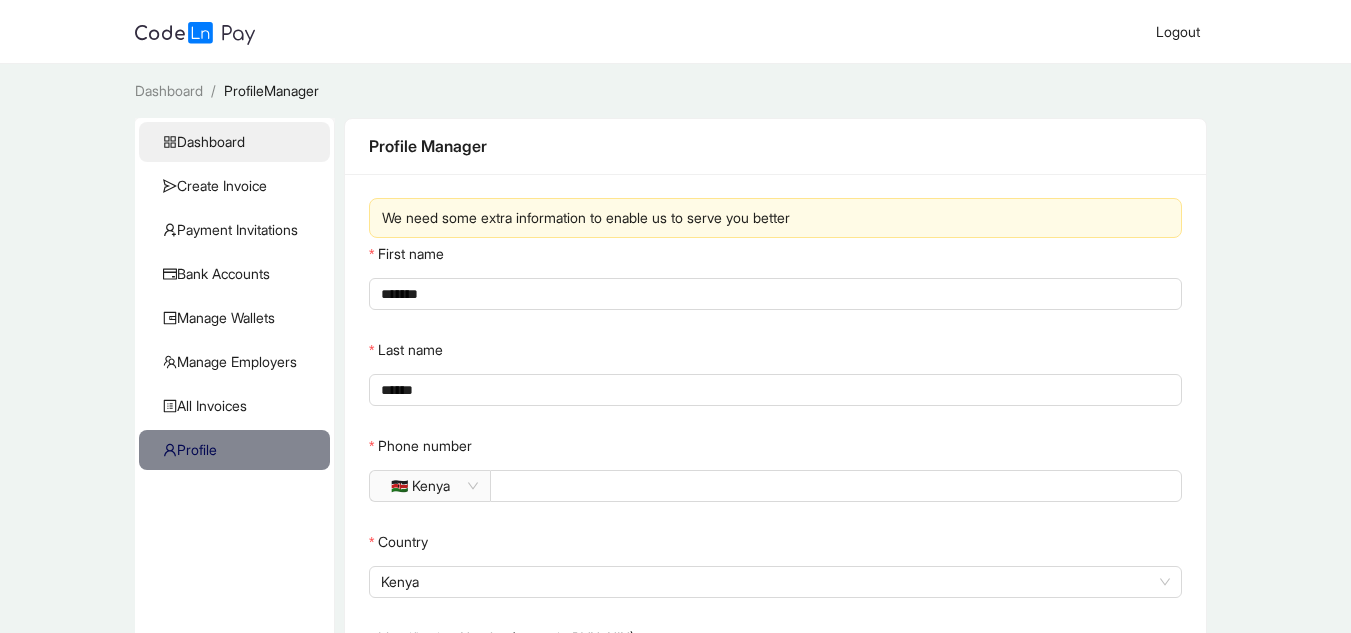 click on "Dashboard" 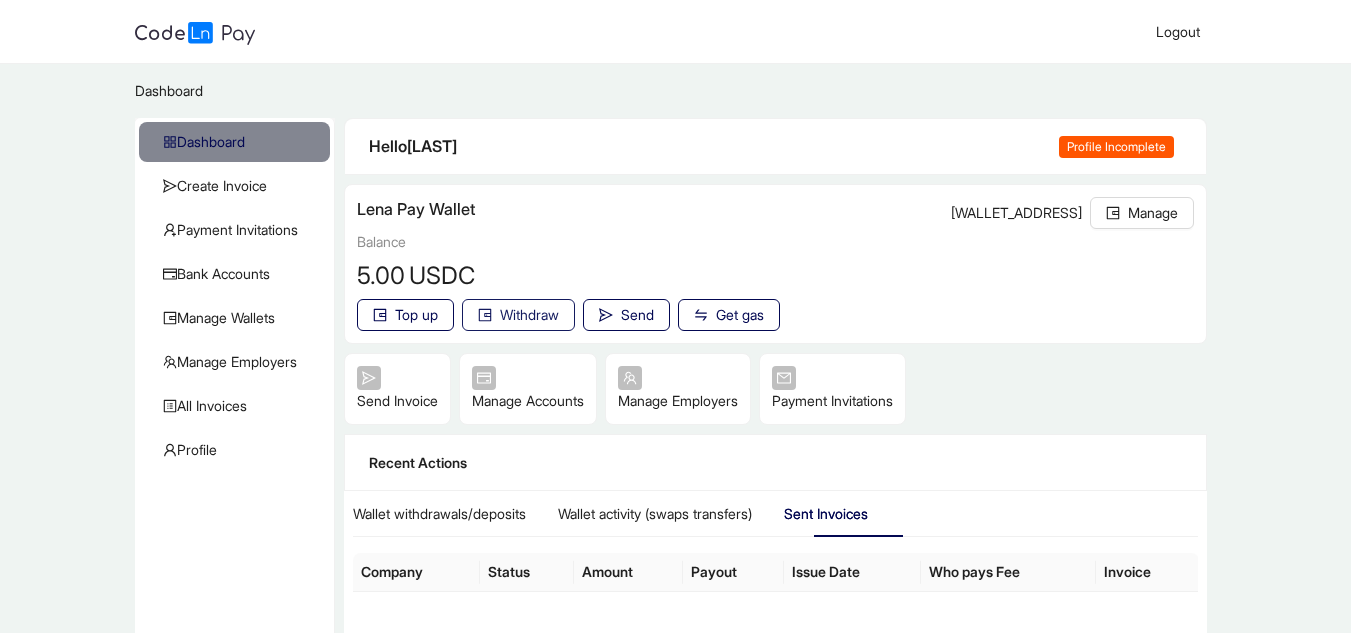 click on "Withdraw" 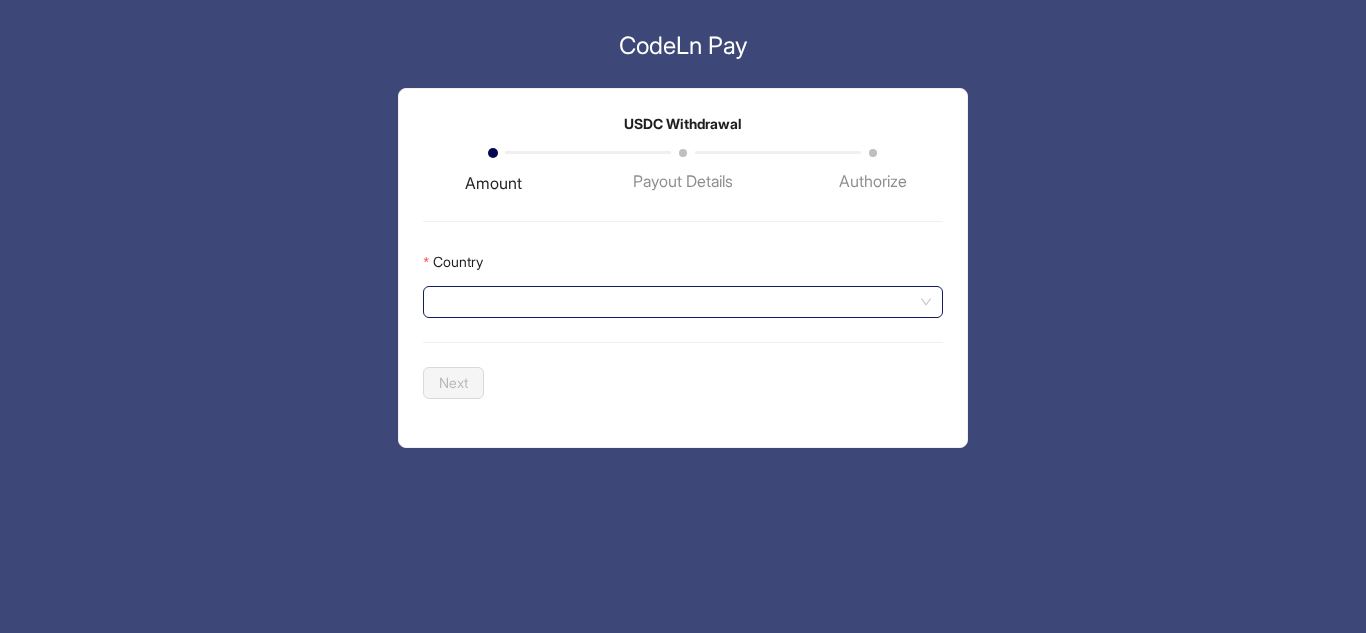 click on "Country" at bounding box center (682, 302) 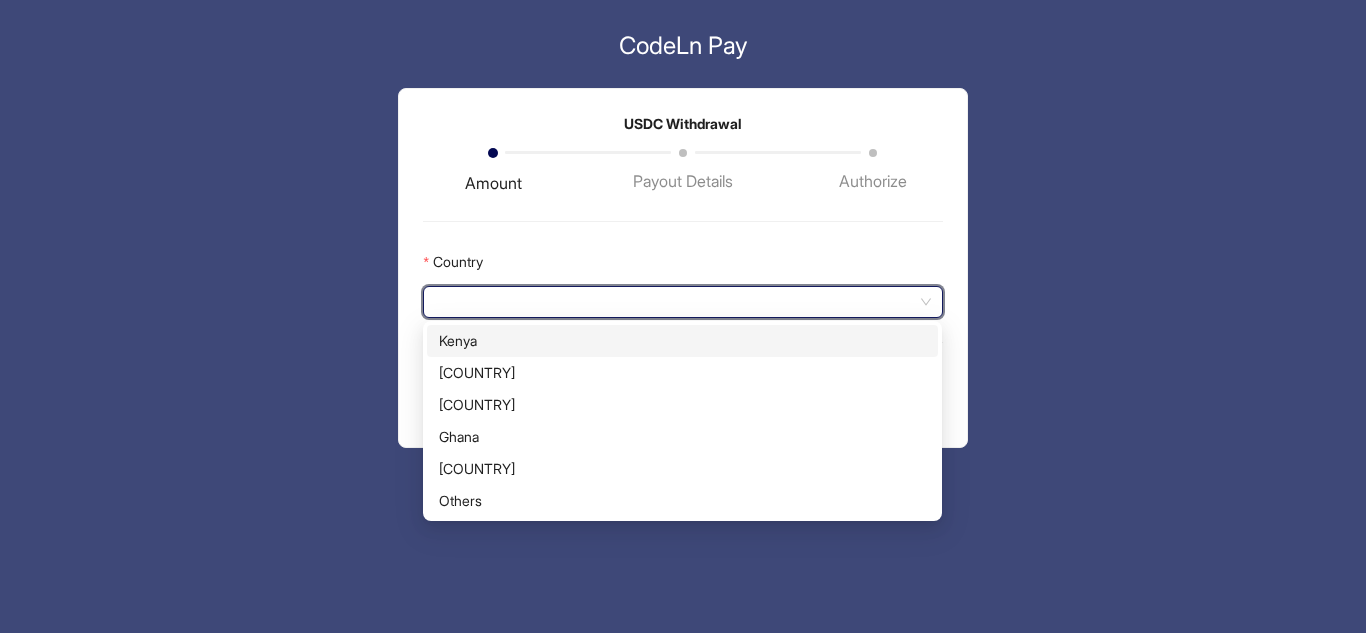 click on "Kenya" at bounding box center [682, 341] 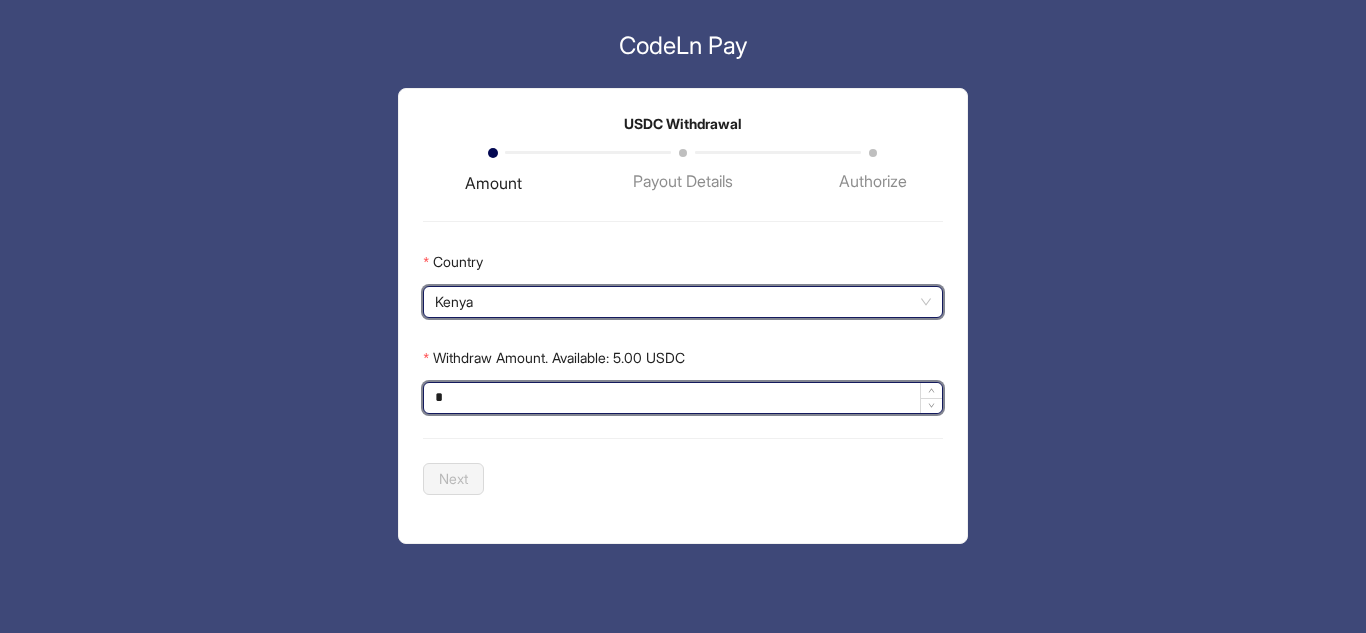 click on "*" at bounding box center (682, 398) 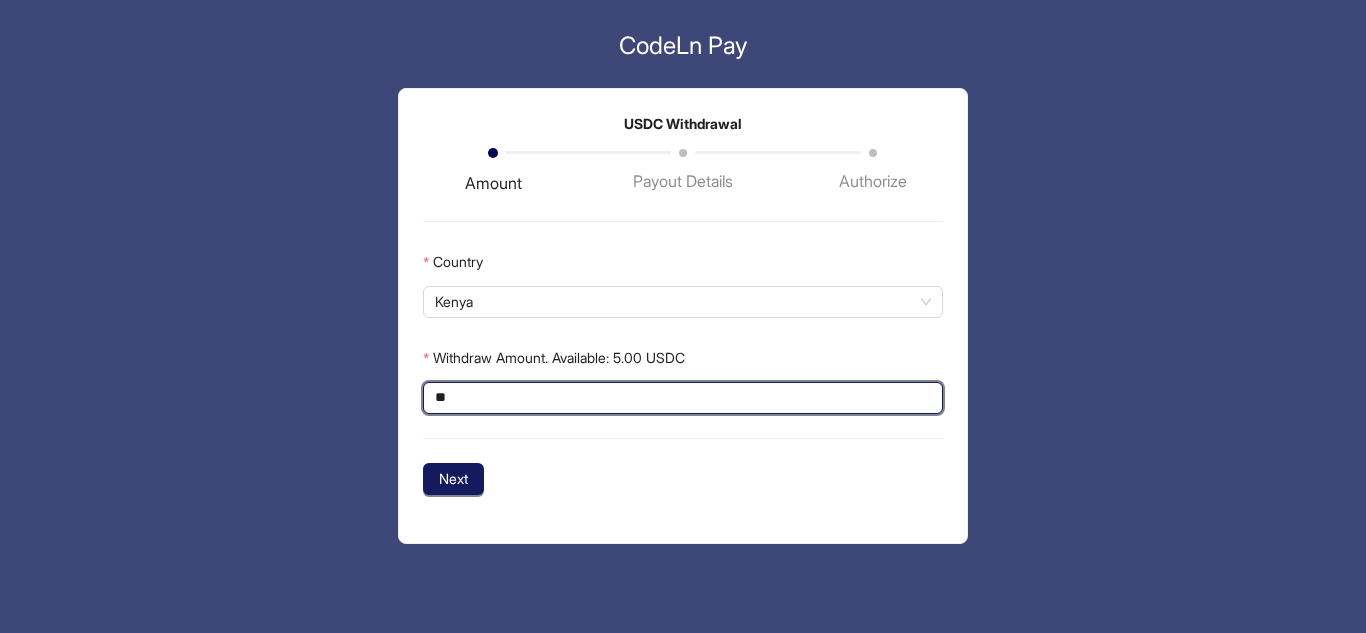 type on "**" 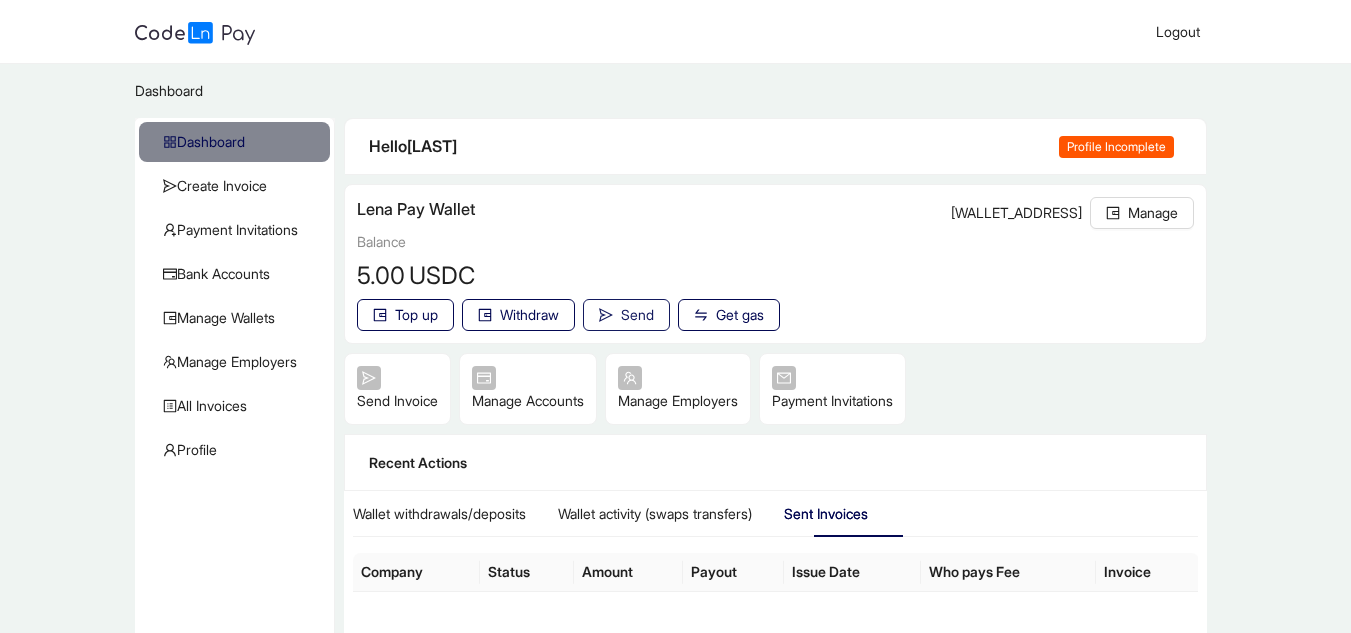 click on "Send" 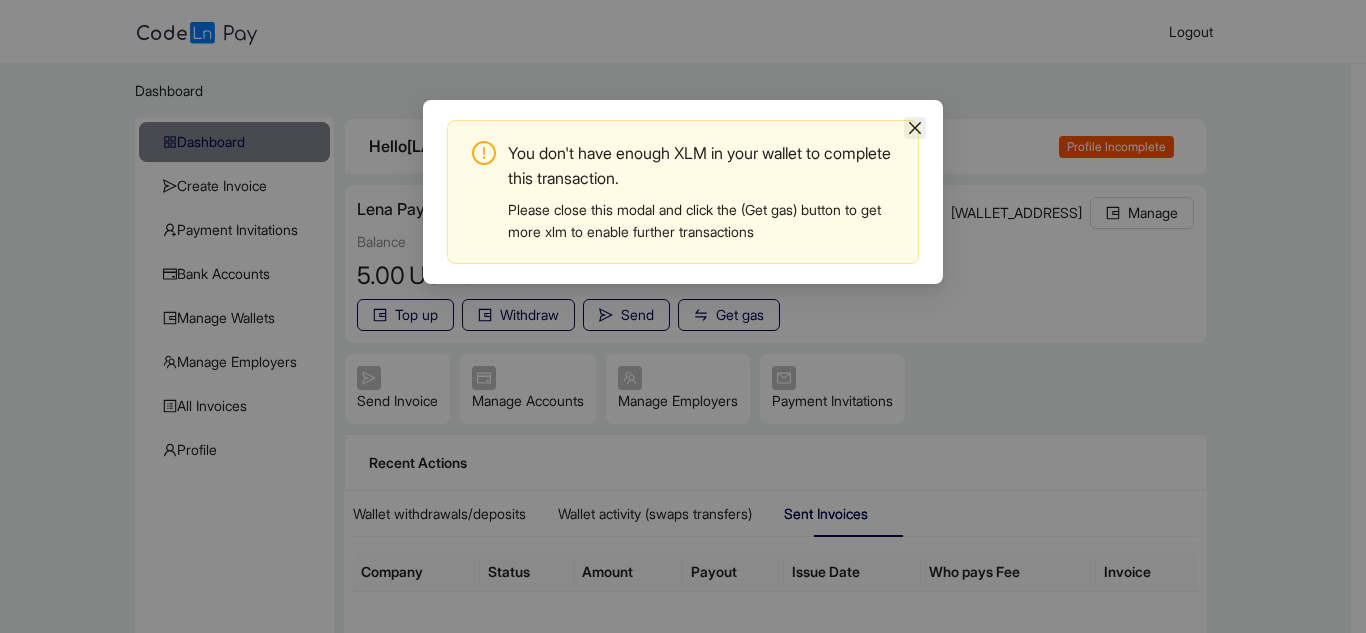 click 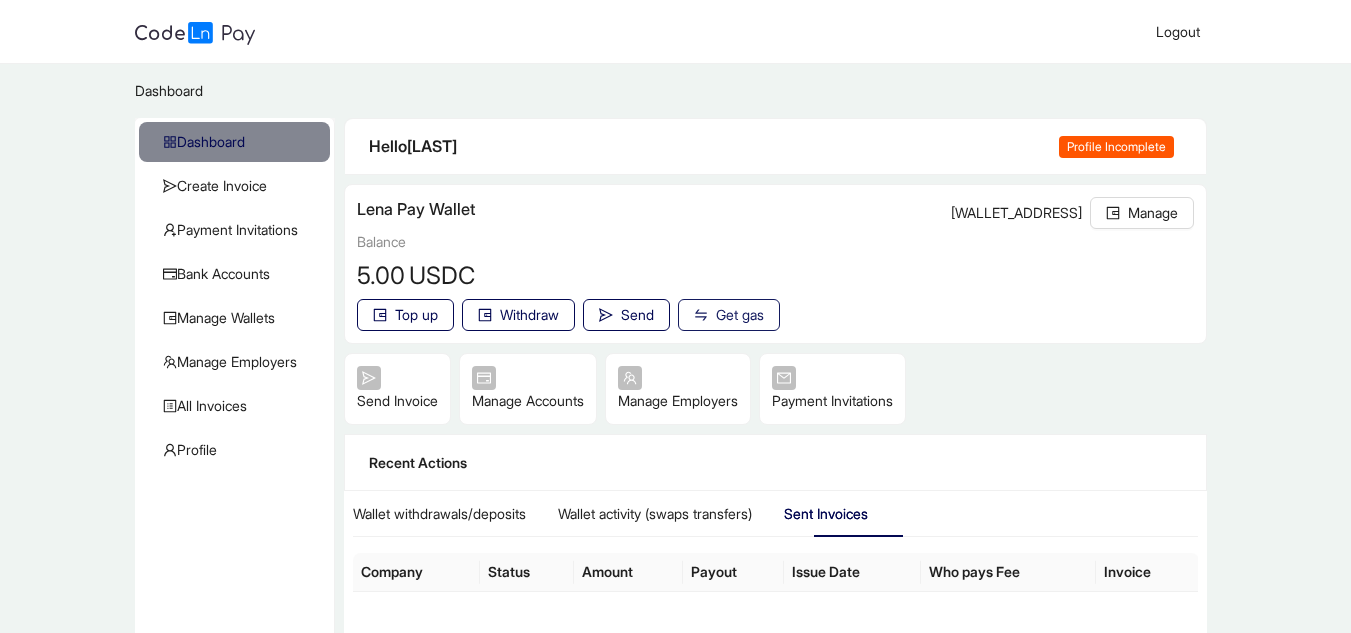 click on "Get gas" 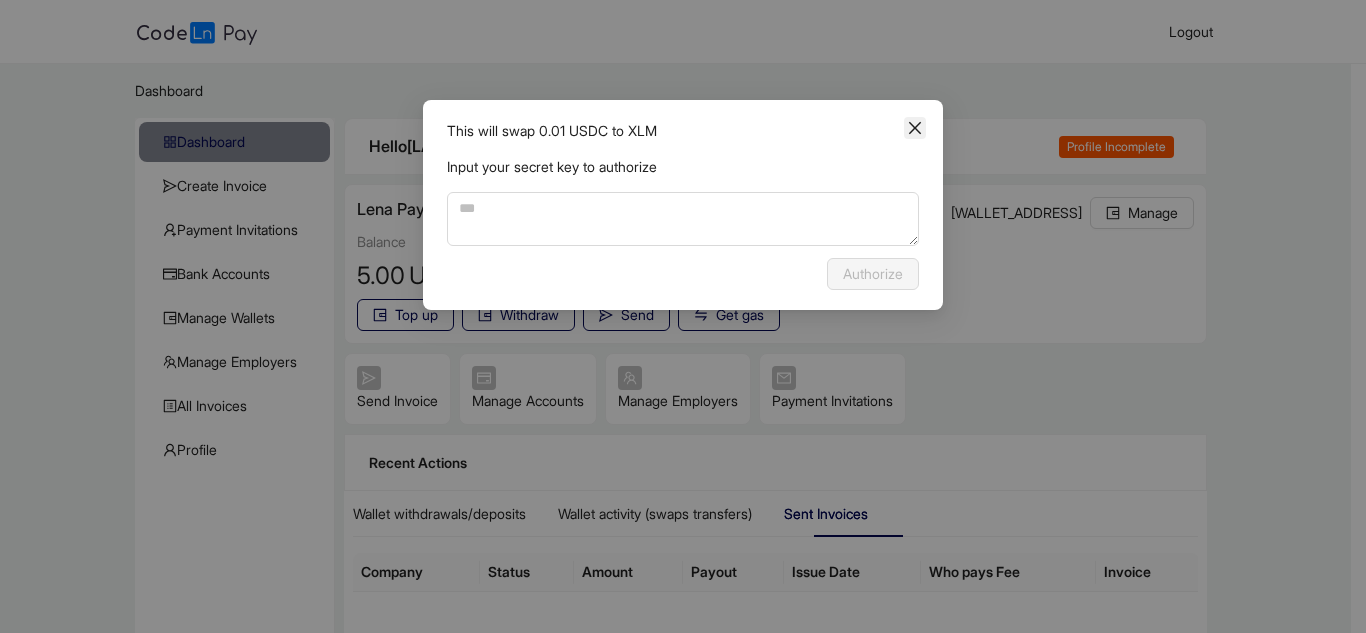 click 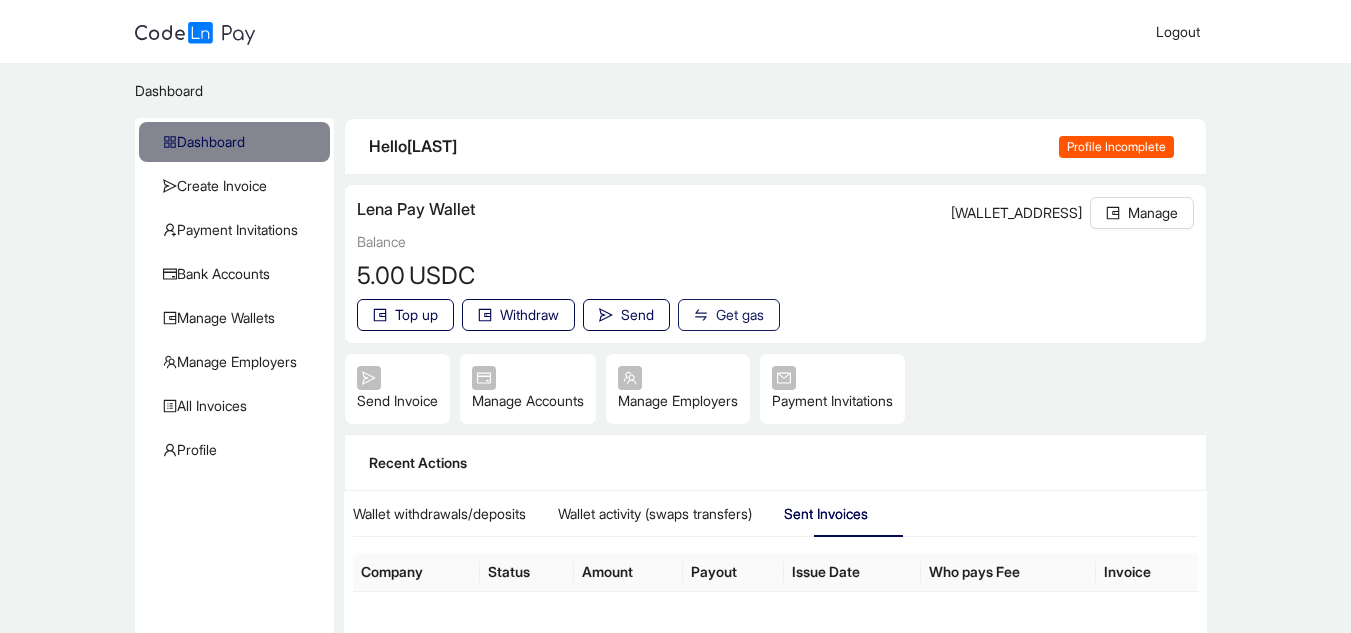 click on "Get gas" 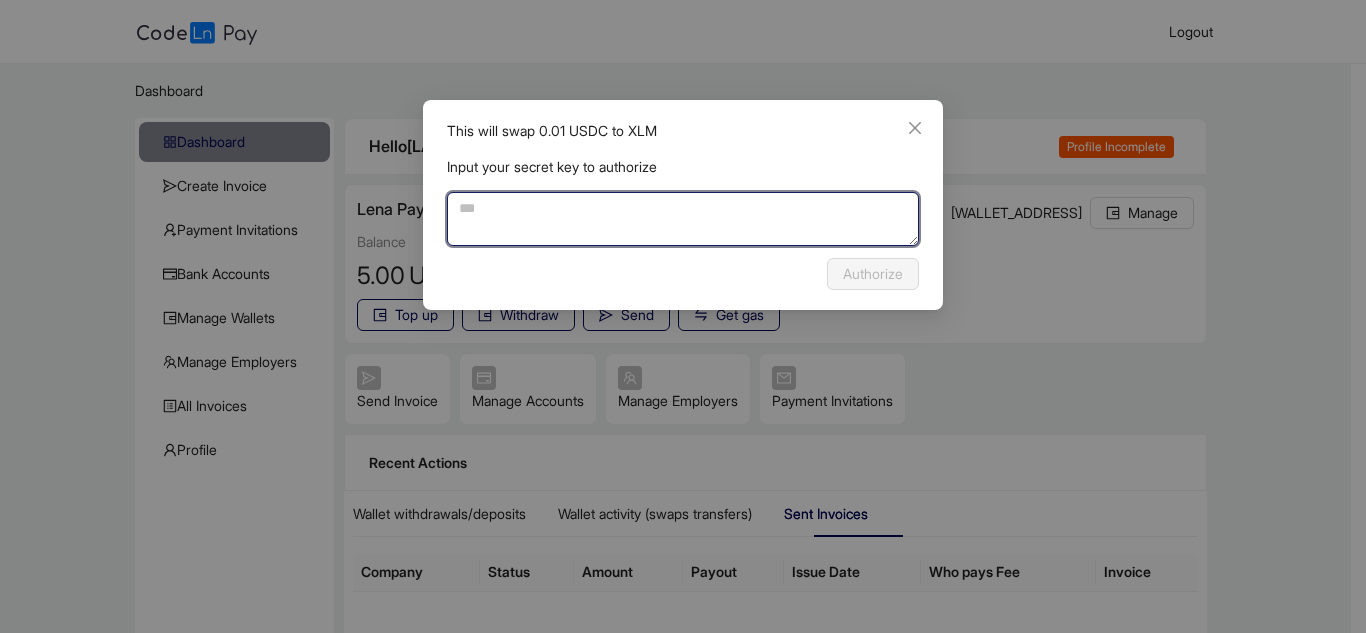 click 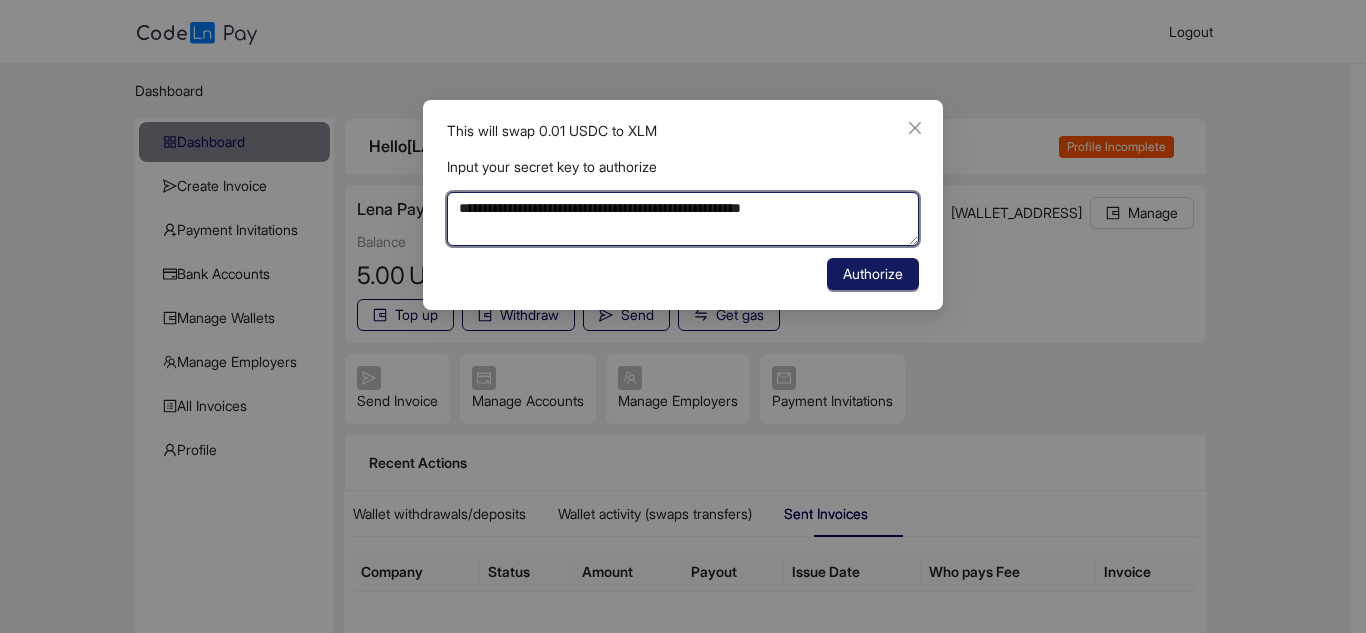 type on "**********" 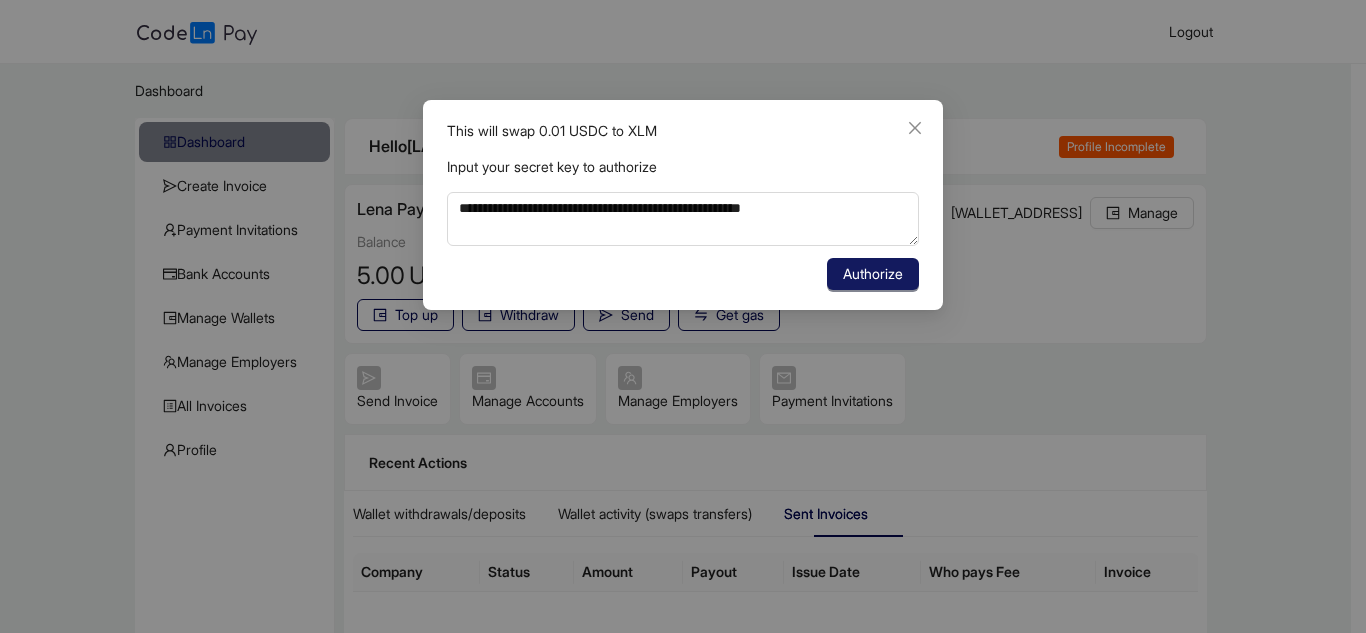 click on "Authorize" 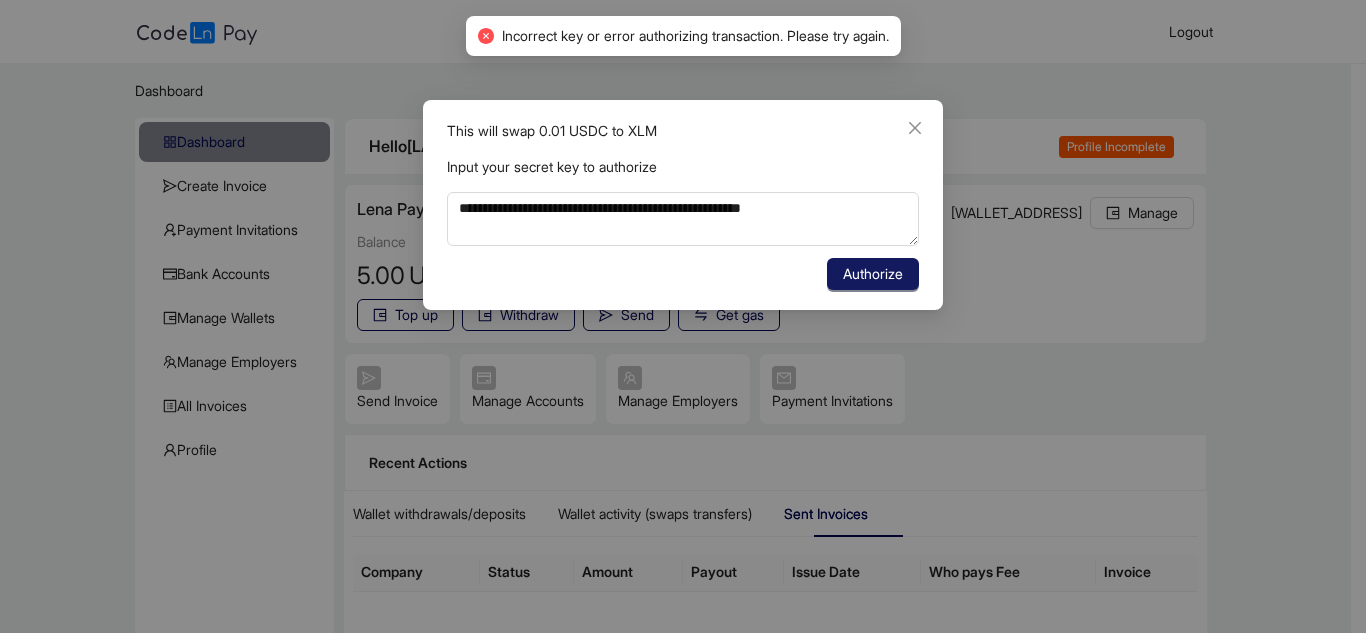 click on "Authorize" 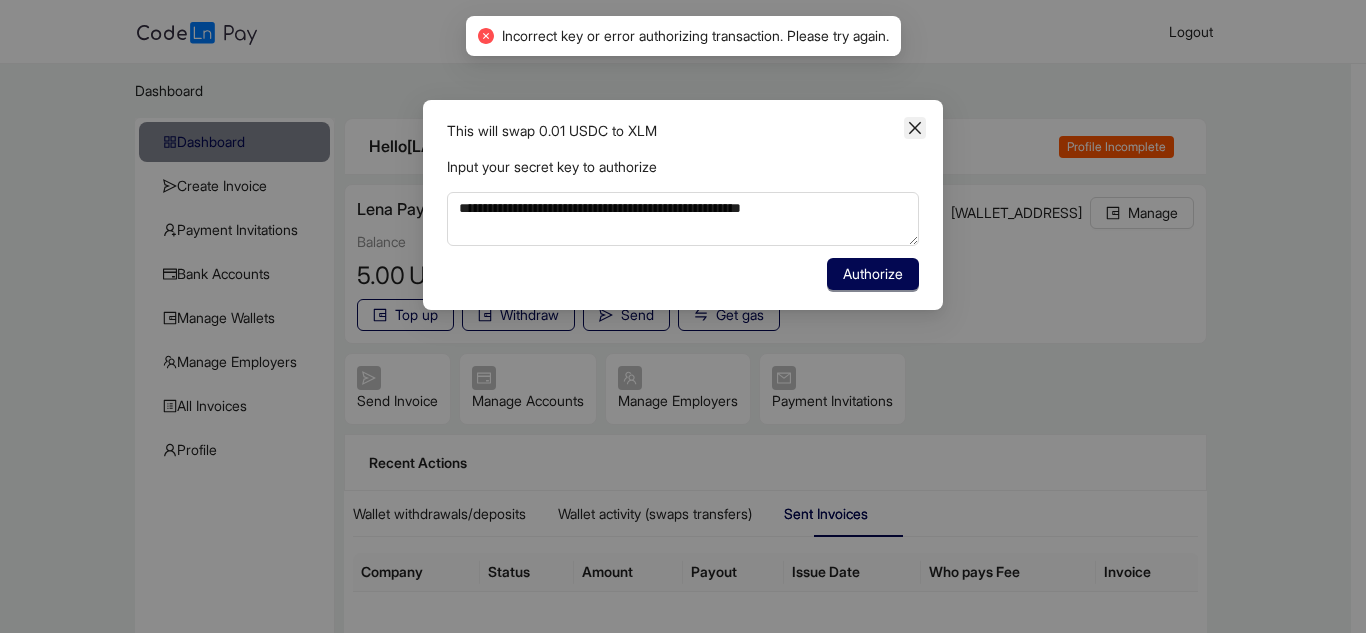 click 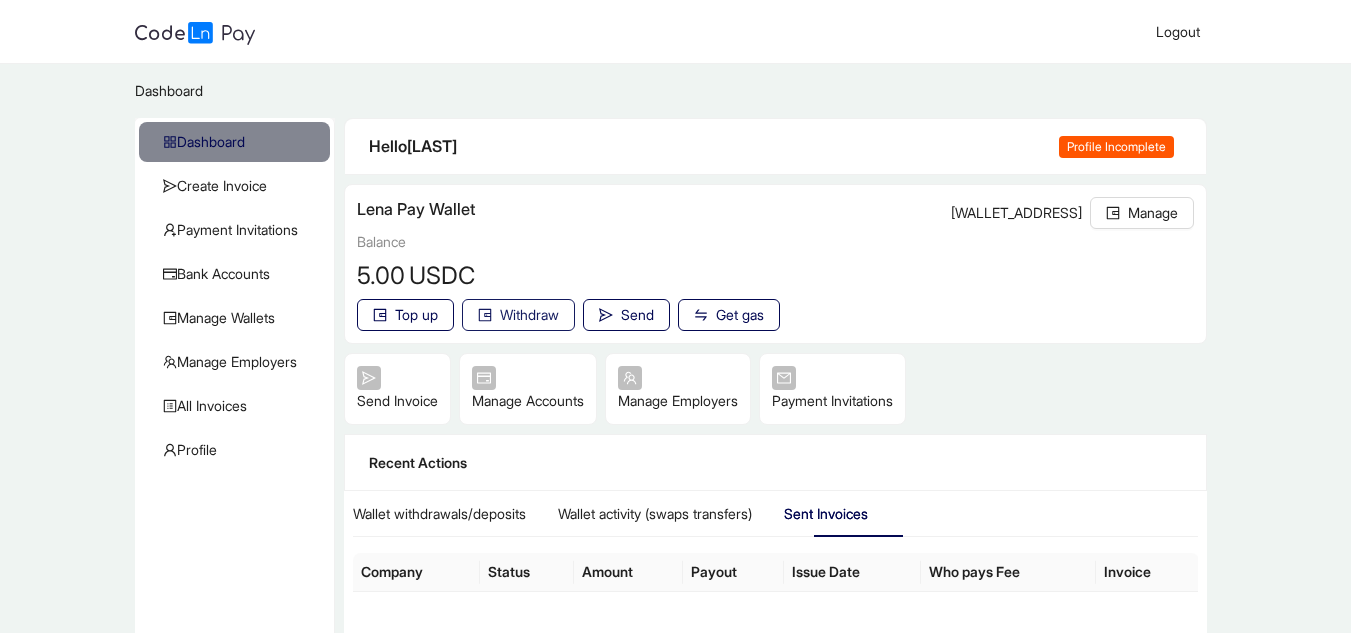 click on "Withdraw" 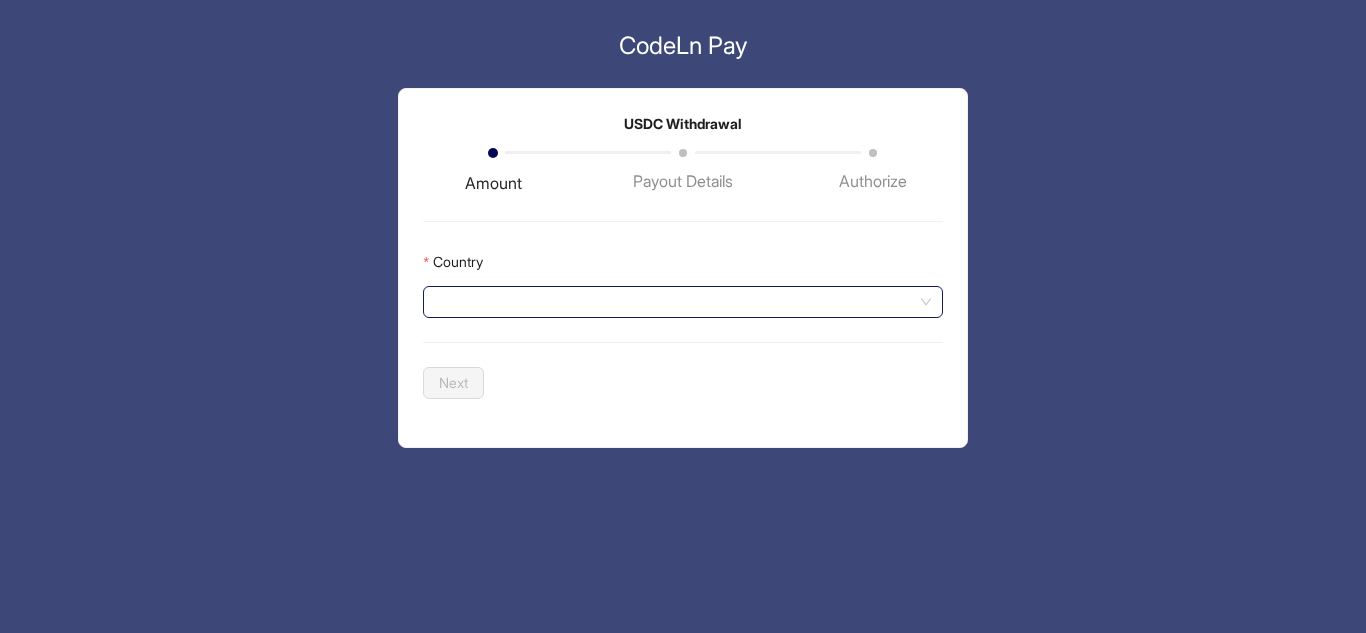 click on "Country" at bounding box center [682, 302] 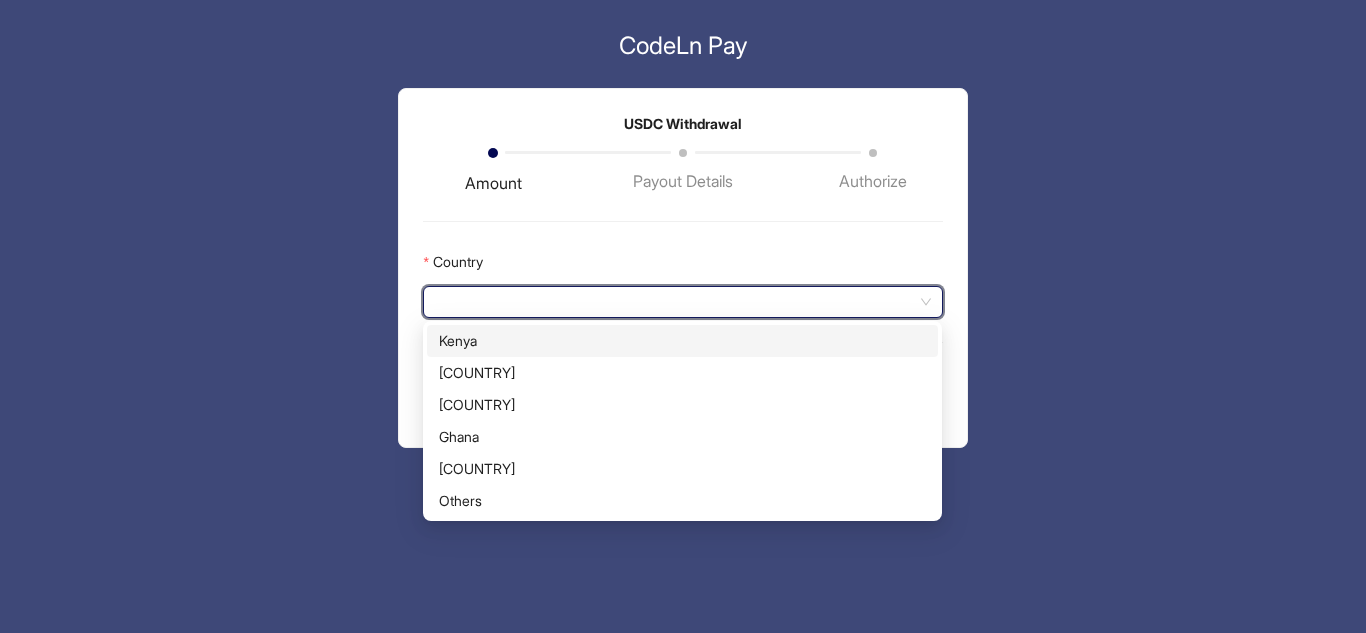 click on "Kenya" at bounding box center [682, 341] 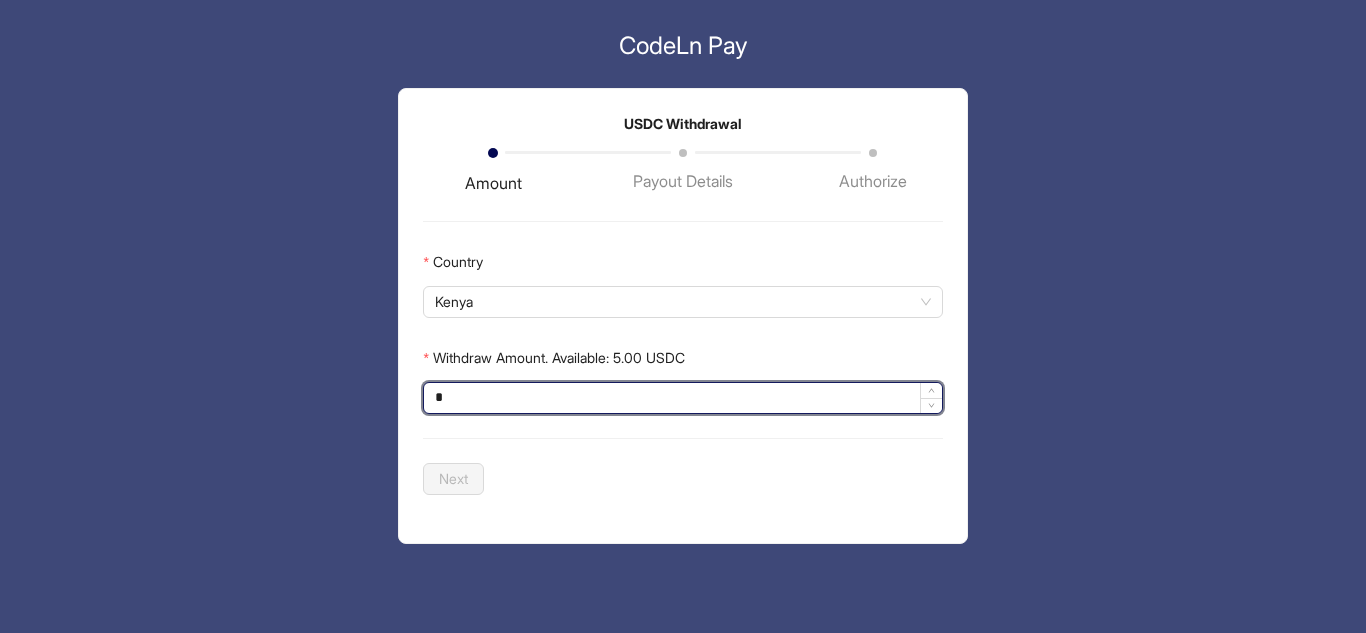 click on "*" at bounding box center [682, 398] 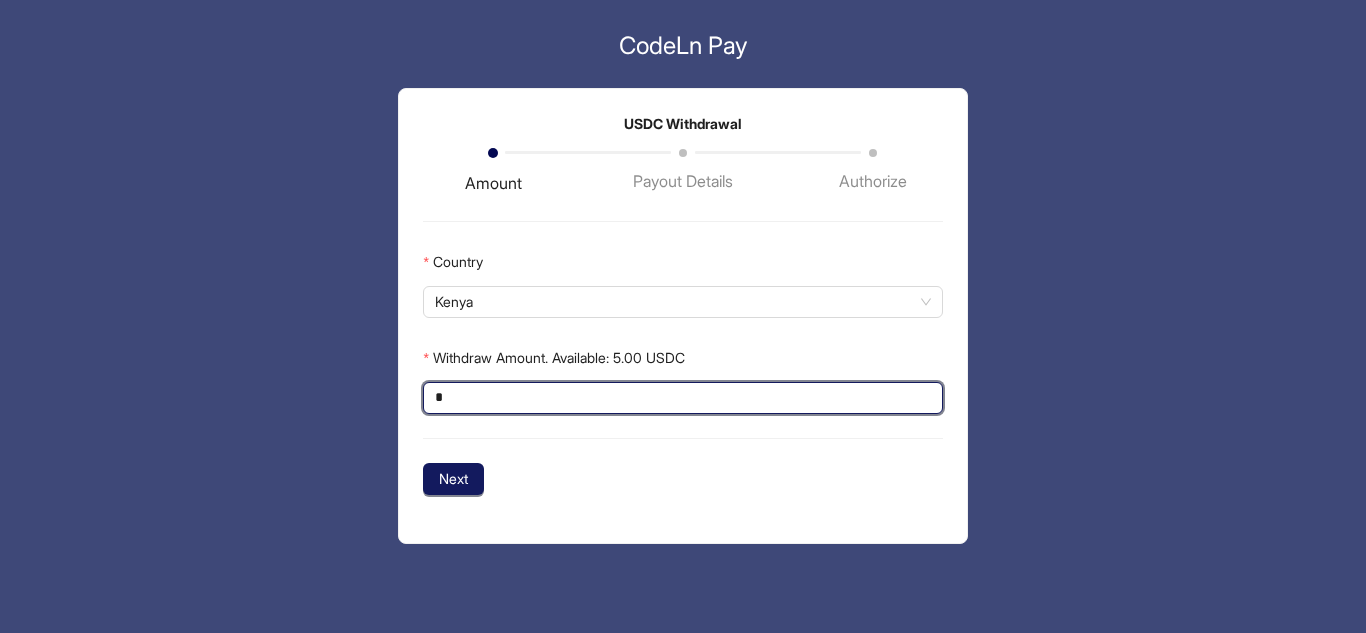 type on "*" 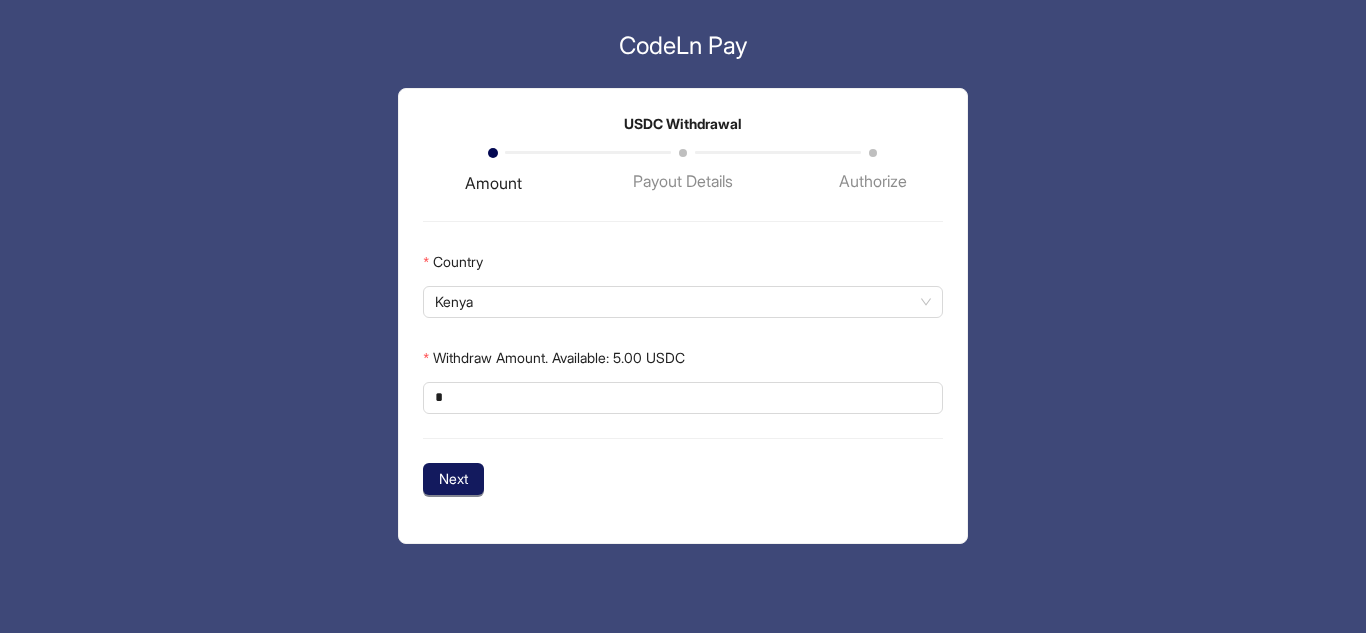 click on "Next" 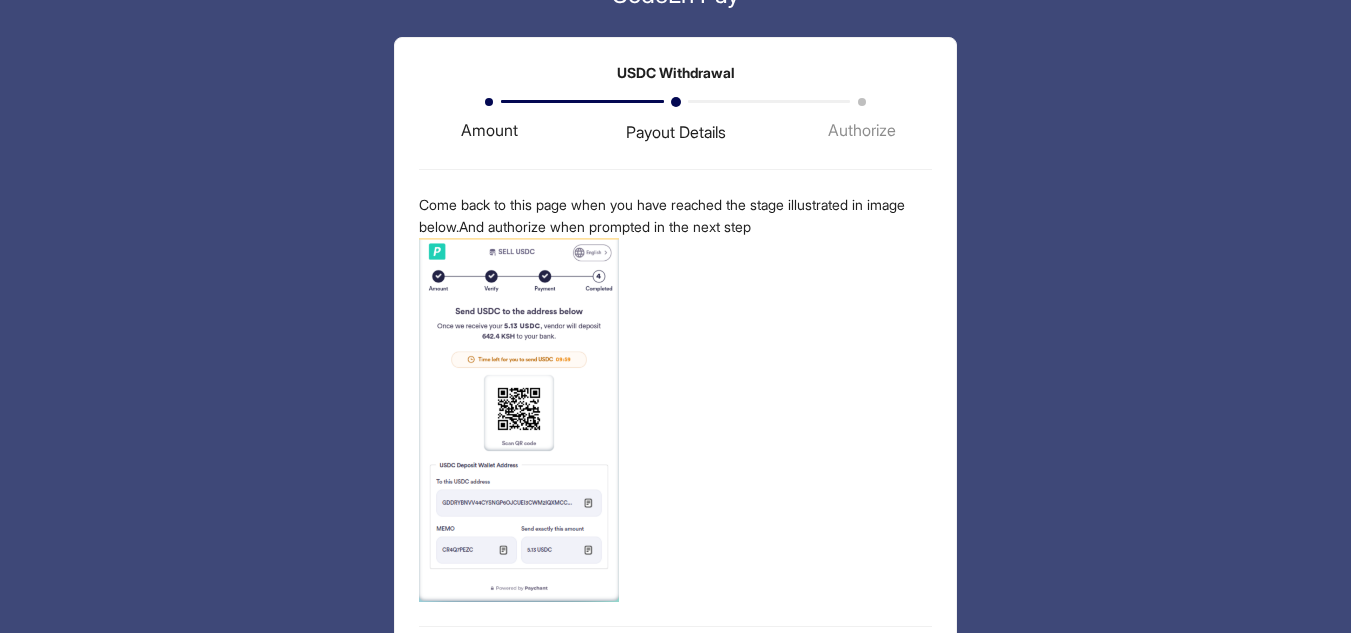 scroll, scrollTop: 126, scrollLeft: 0, axis: vertical 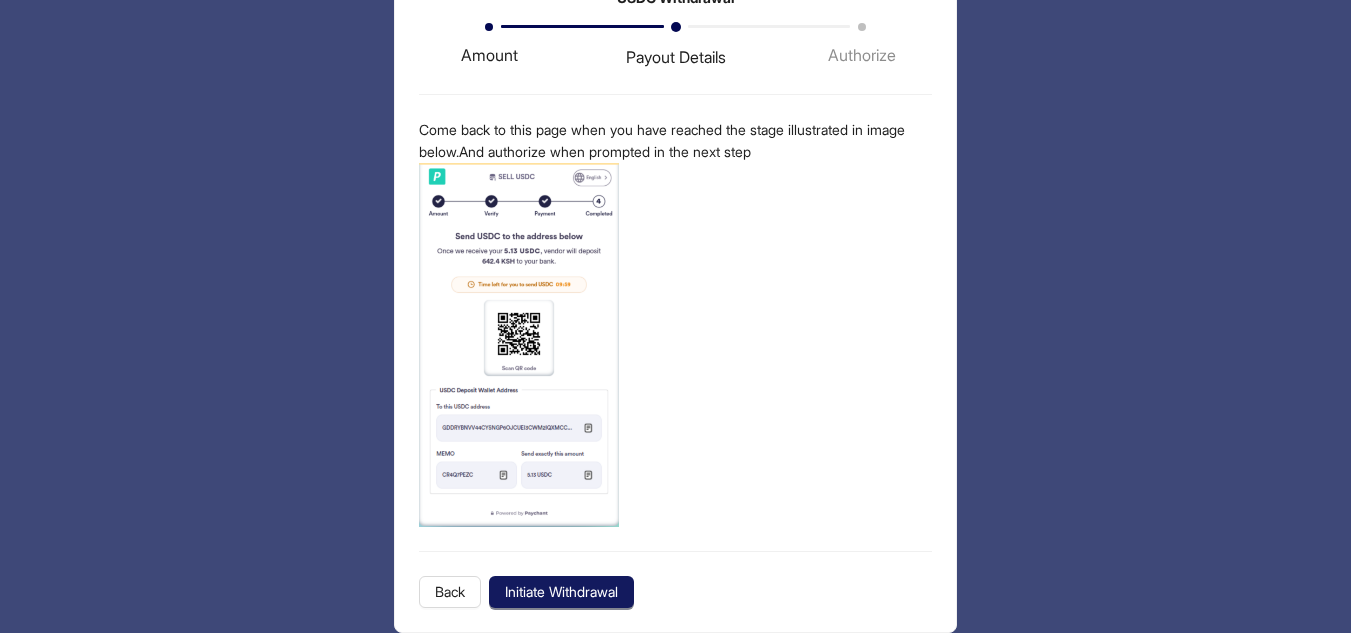 click on "Initiate Withdrawal" 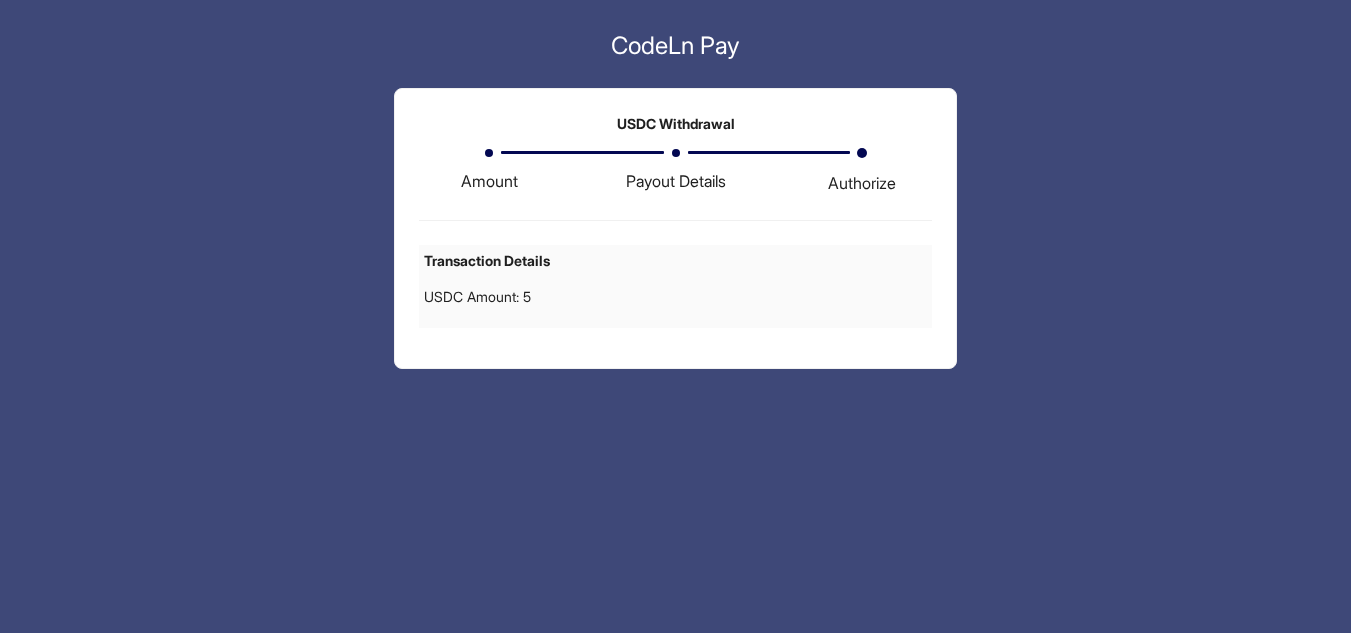 scroll, scrollTop: 0, scrollLeft: 0, axis: both 